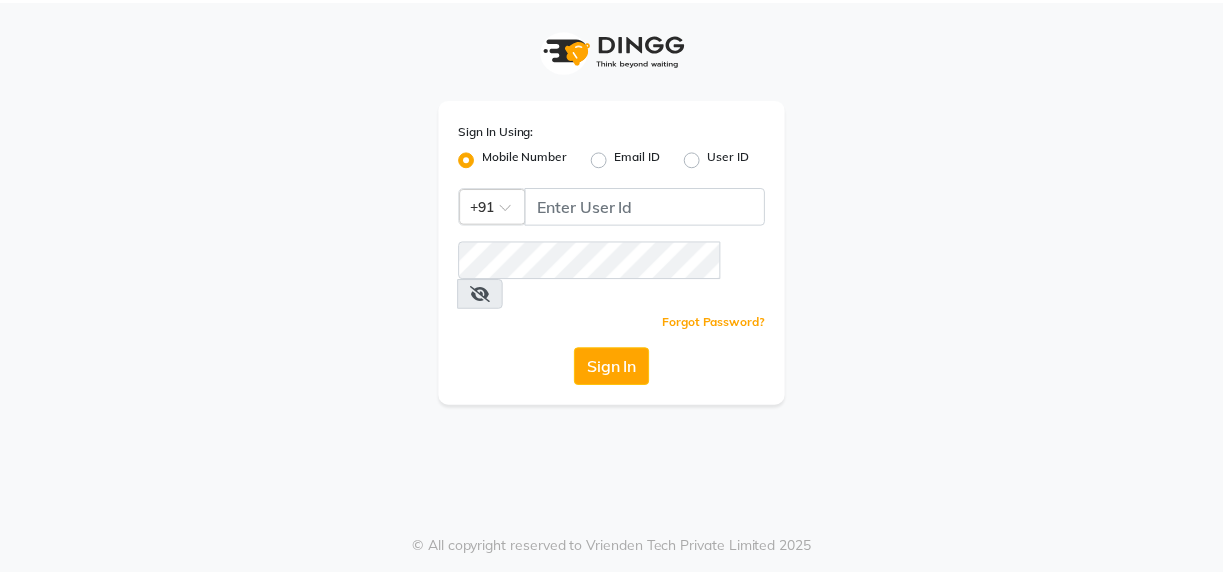 scroll, scrollTop: 0, scrollLeft: 0, axis: both 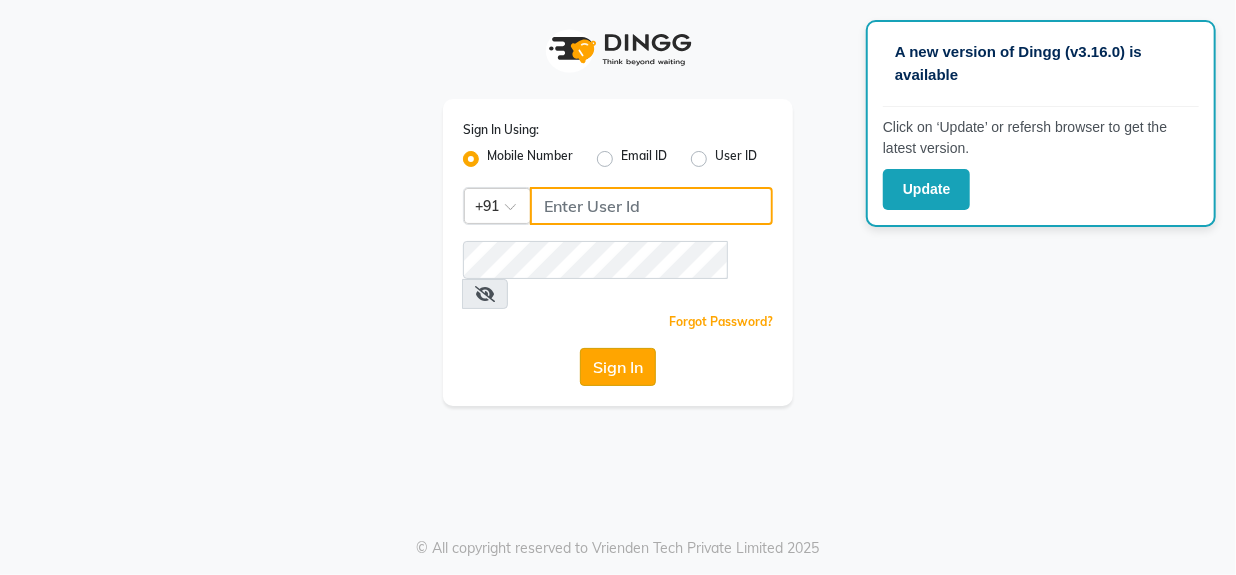 type on "[PHONE]" 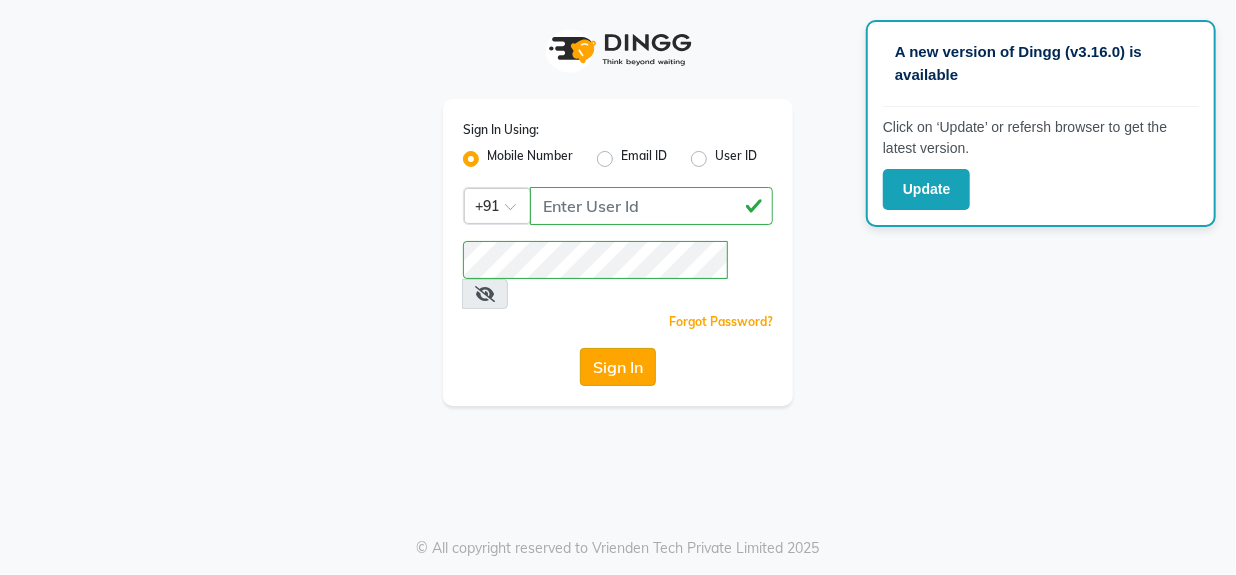 click on "Sign In" 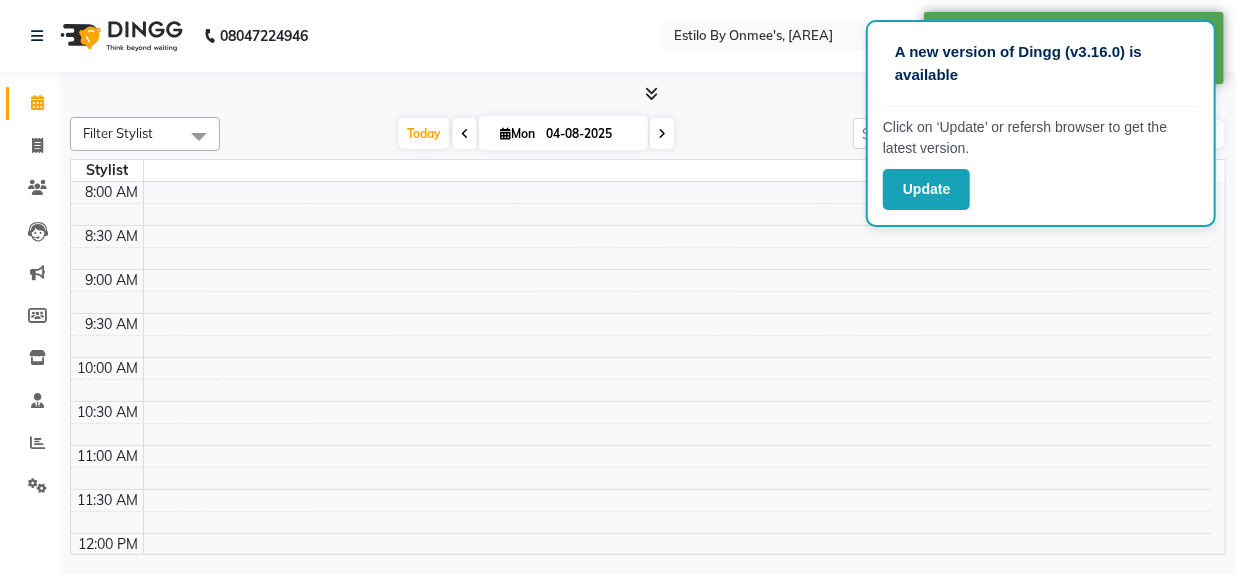 select on "en" 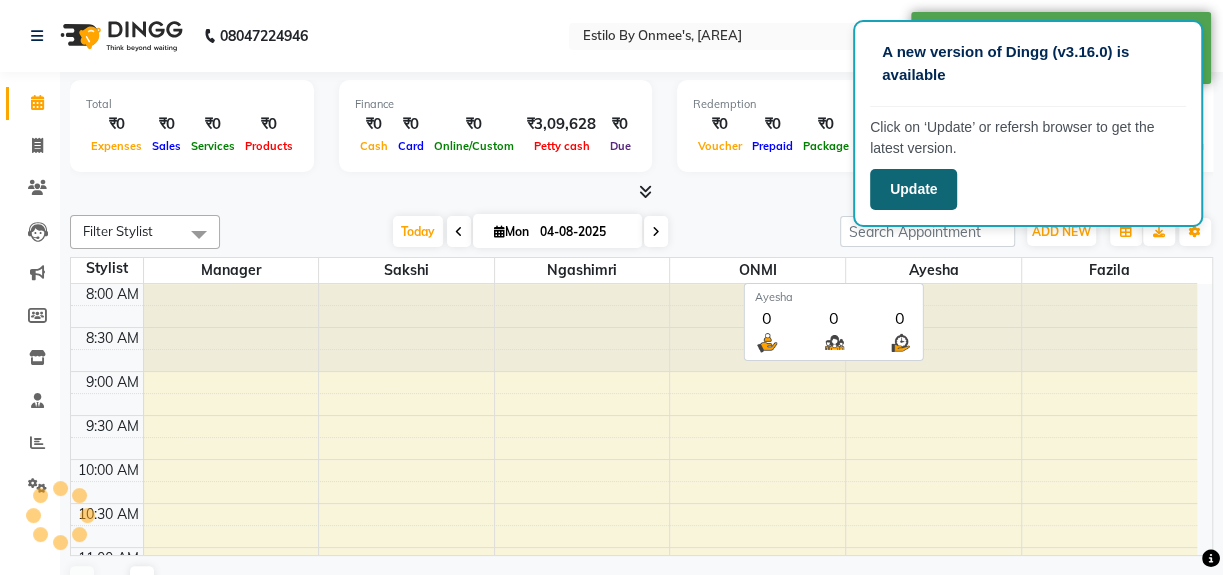 scroll, scrollTop: 0, scrollLeft: 0, axis: both 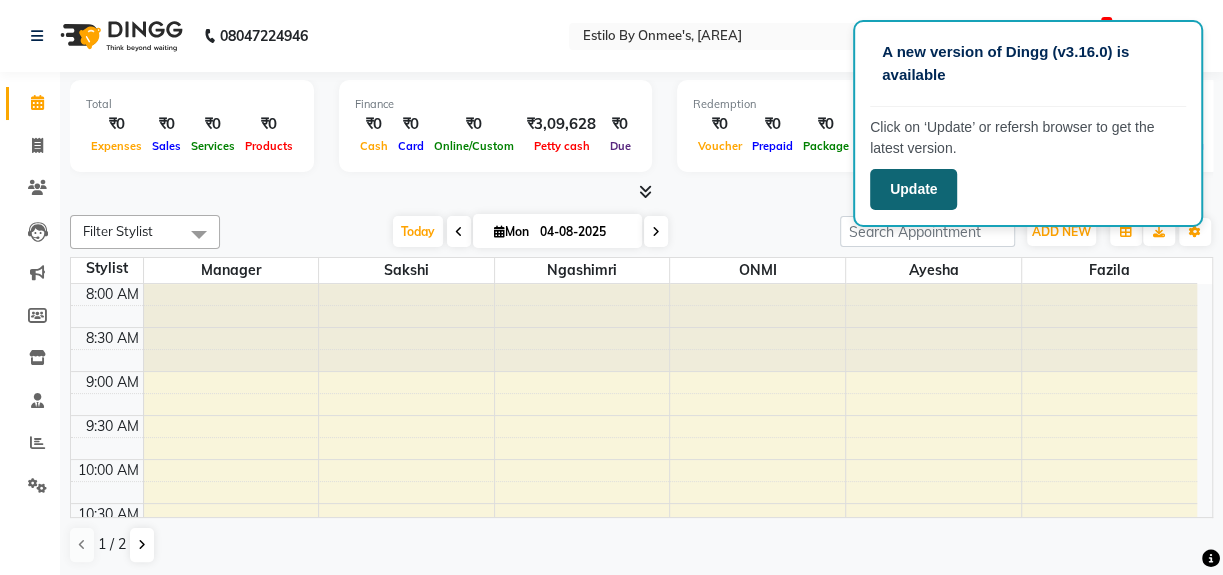 click on "Update" 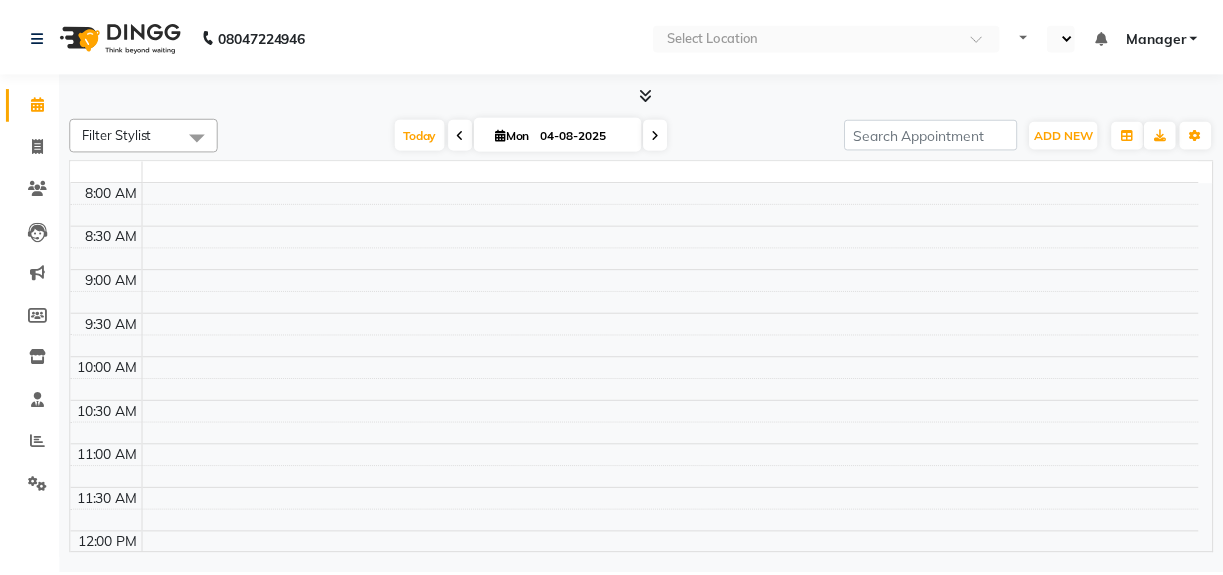 scroll, scrollTop: 0, scrollLeft: 0, axis: both 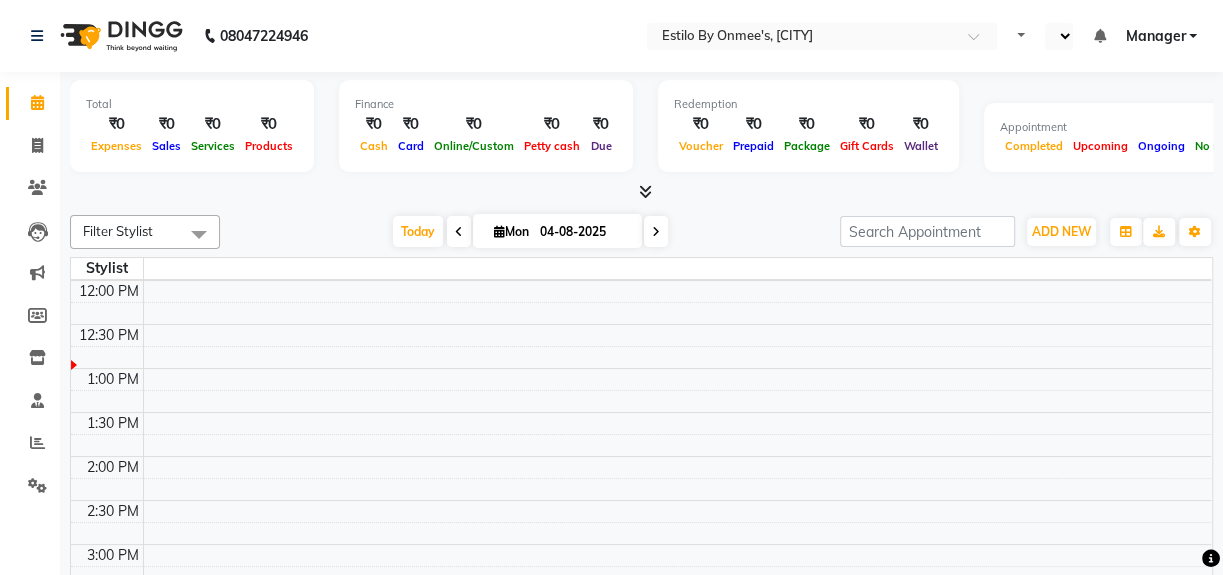 select on "en" 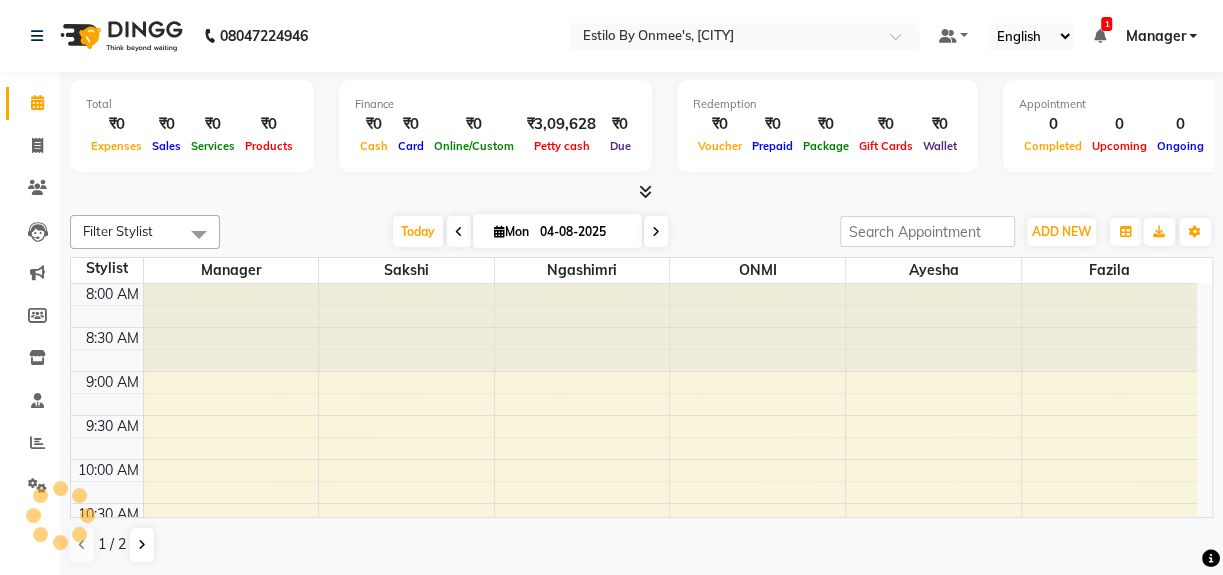 scroll, scrollTop: 0, scrollLeft: 0, axis: both 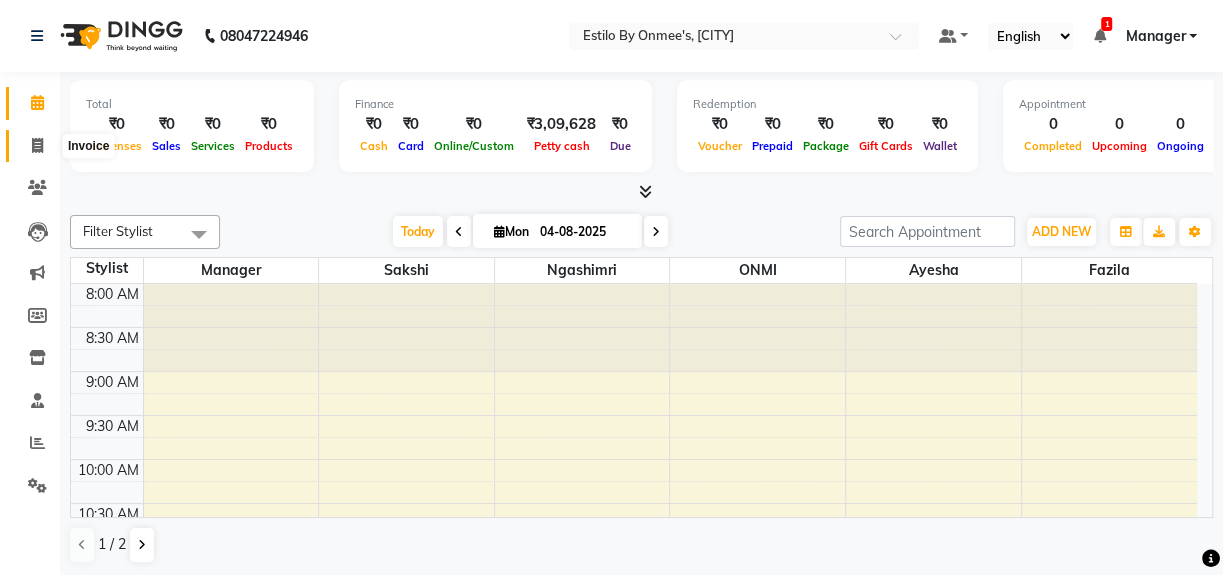 click 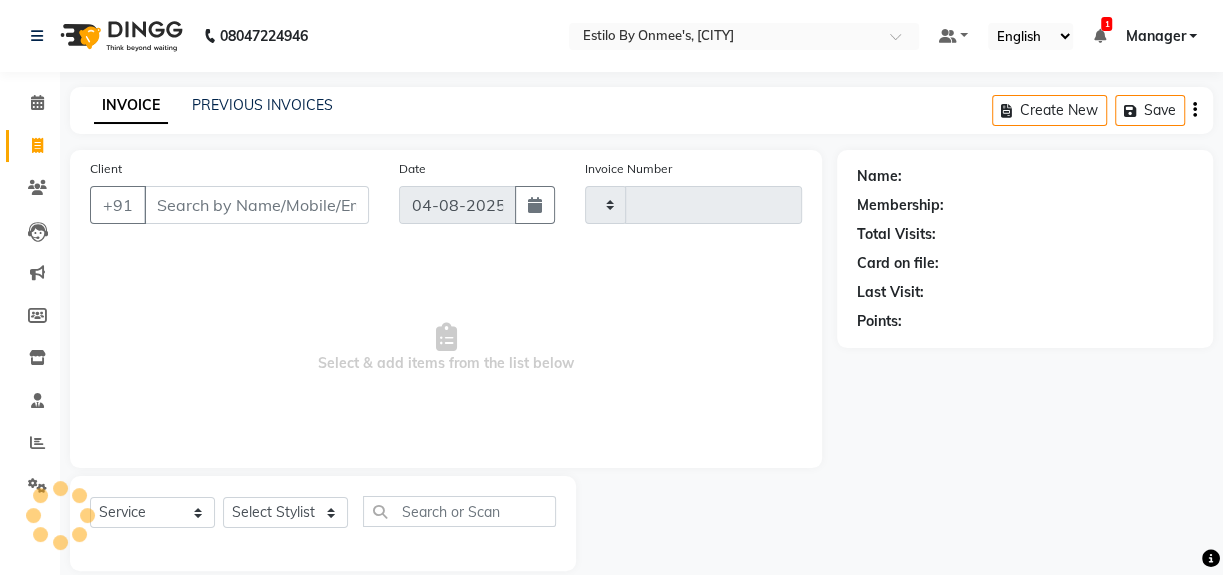 type on "0209" 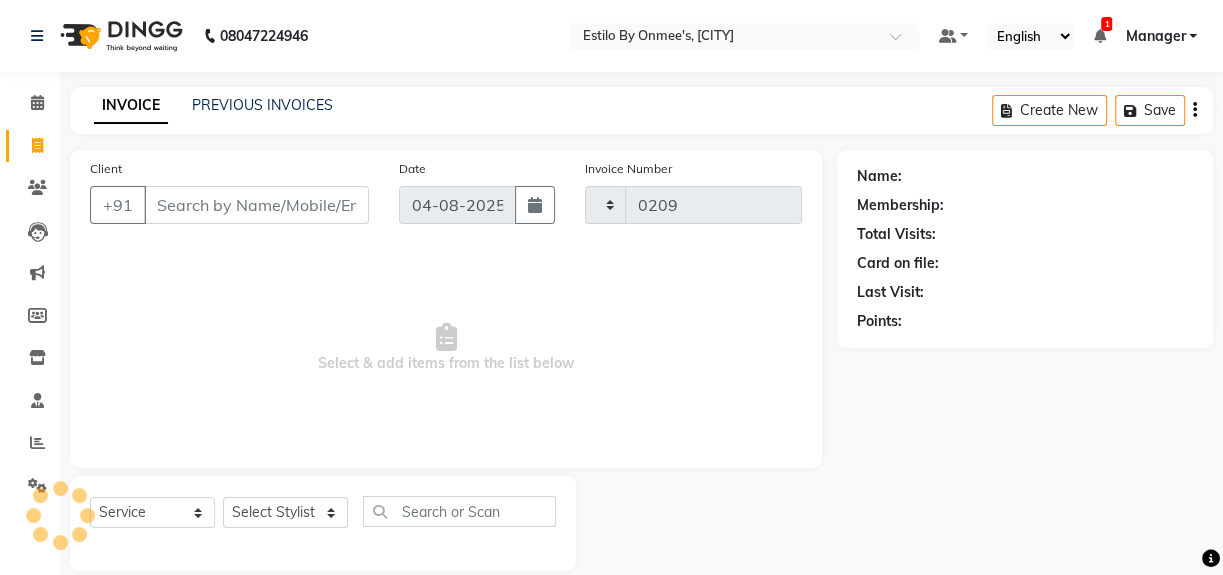 select on "8275" 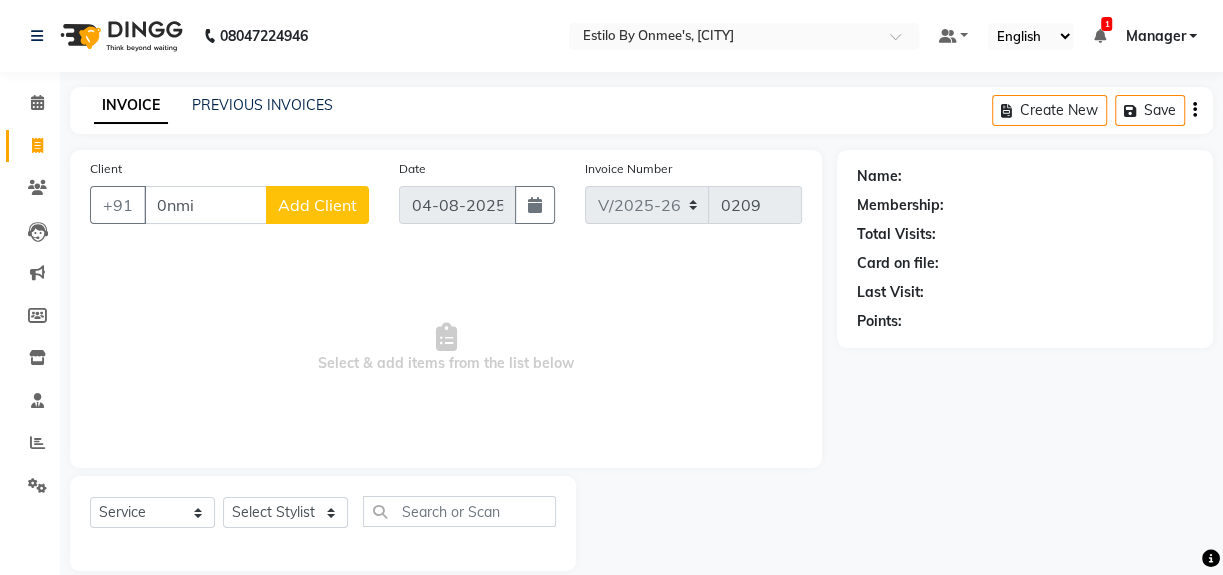 click on "0nmi" at bounding box center (205, 205) 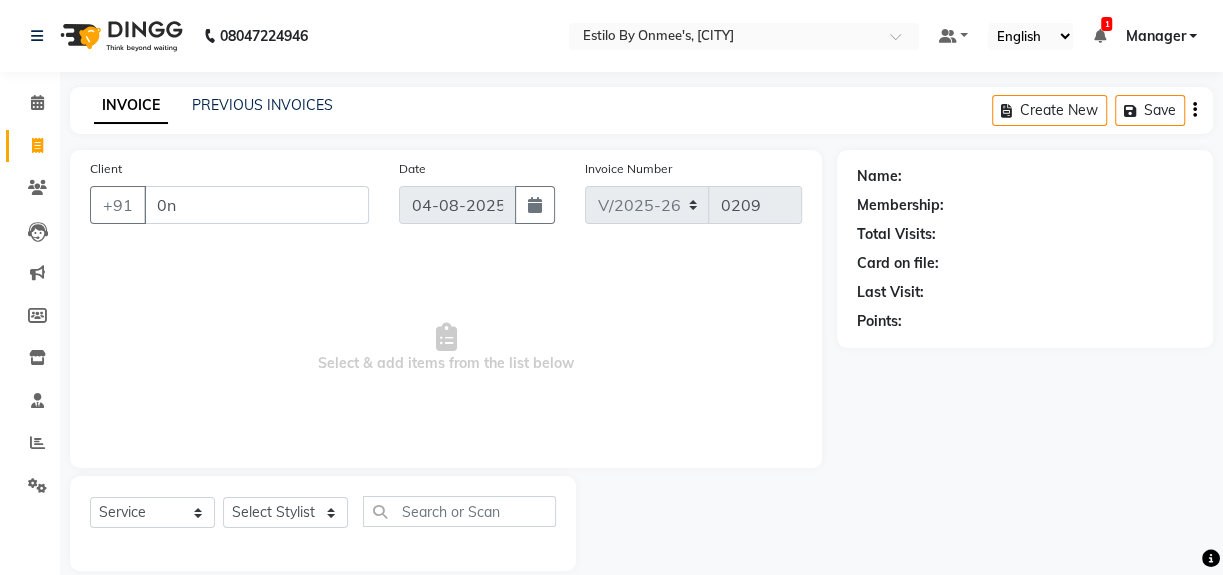 type on "0" 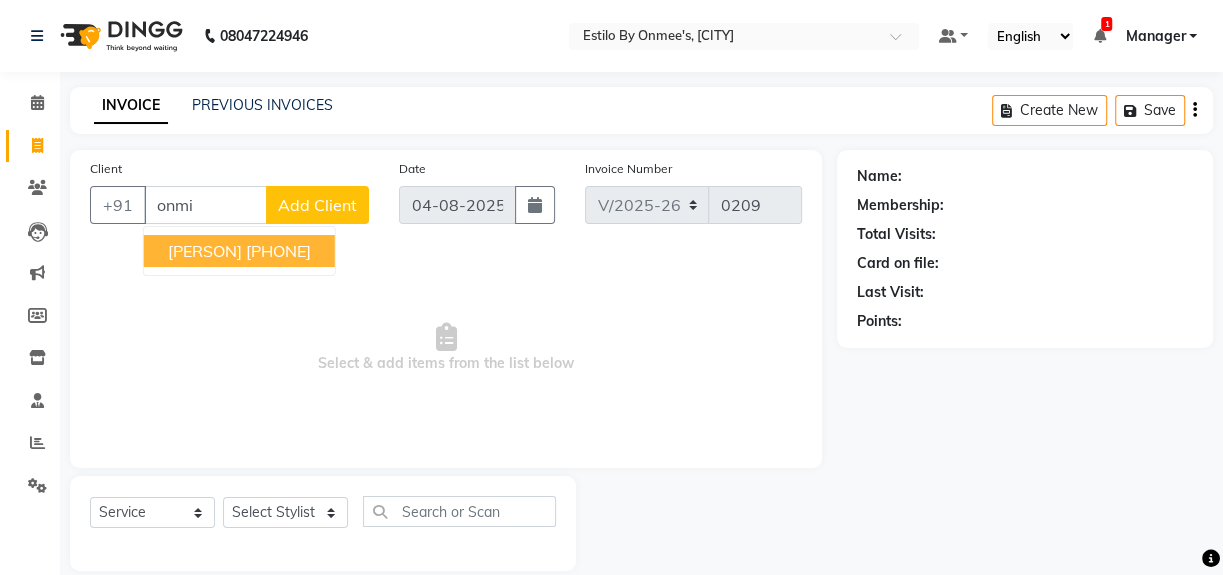 click on "7887660615" at bounding box center (278, 251) 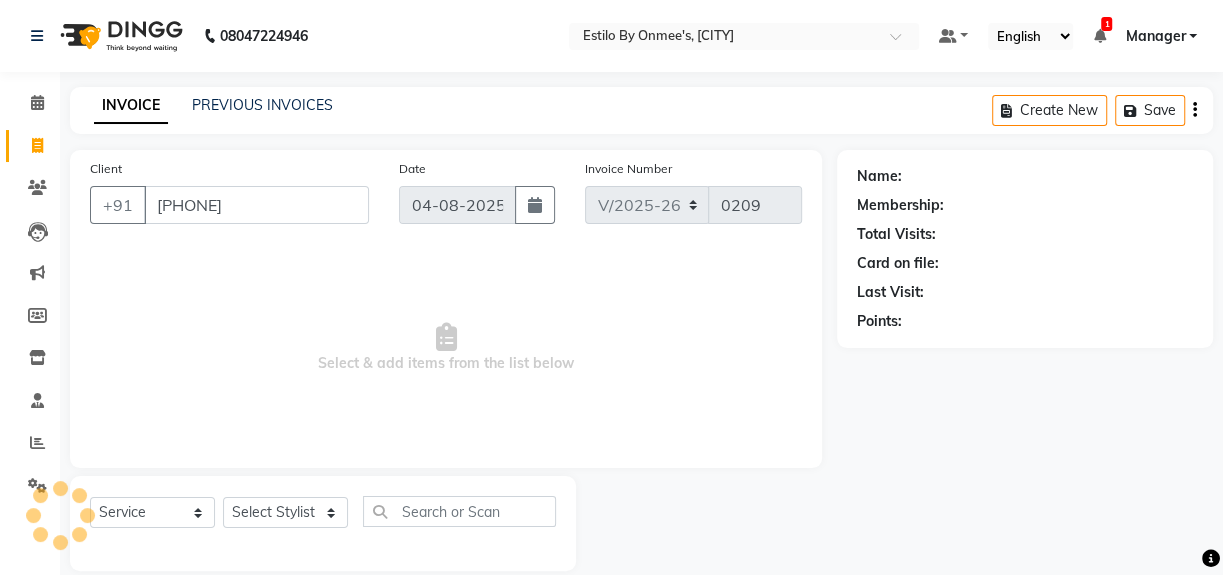 type on "7887660615" 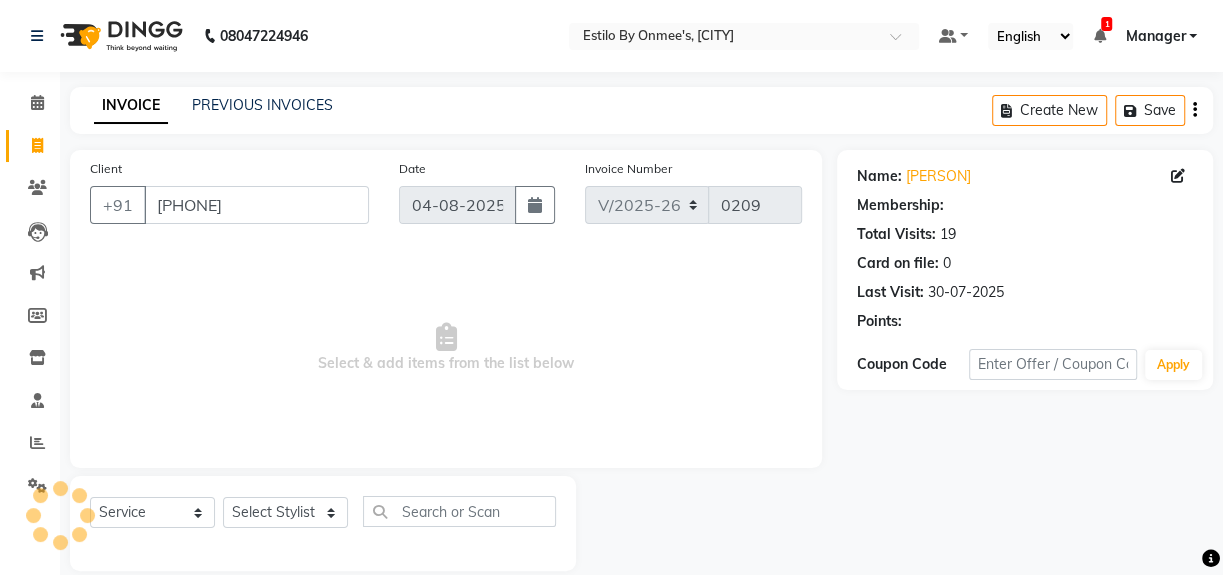 select on "1: Object" 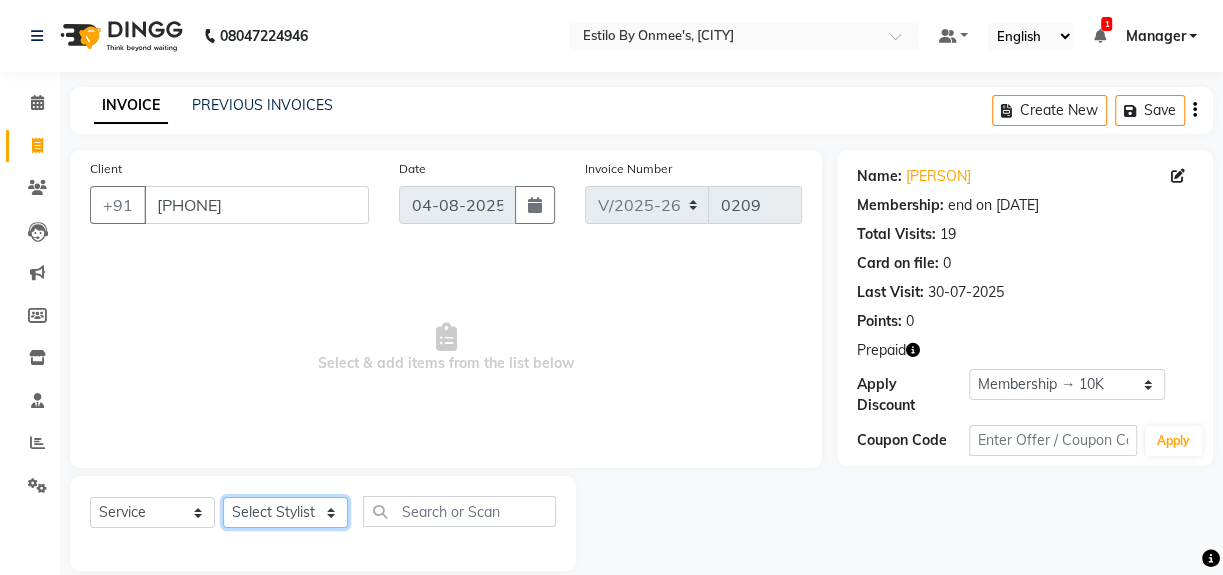 click on "Select Stylist Ayesha Fazila Manager Ngashimri ONMI Sakshi Sanjana wadang" 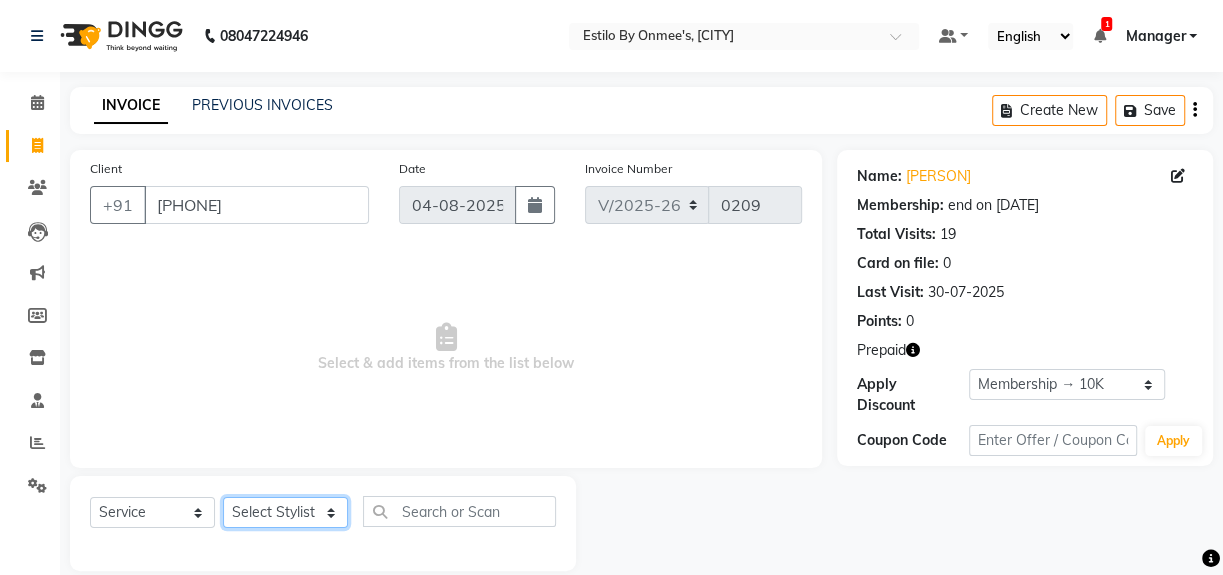 select on "79455" 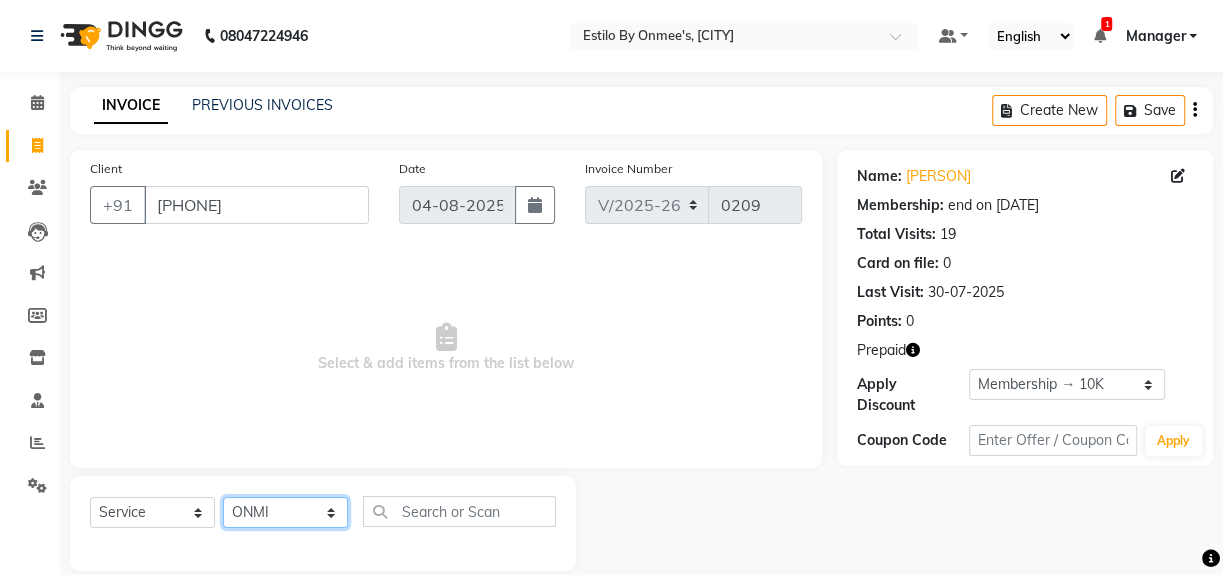 click on "Select Stylist Ayesha Fazila Manager Ngashimri ONMI Sakshi Sanjana wadang" 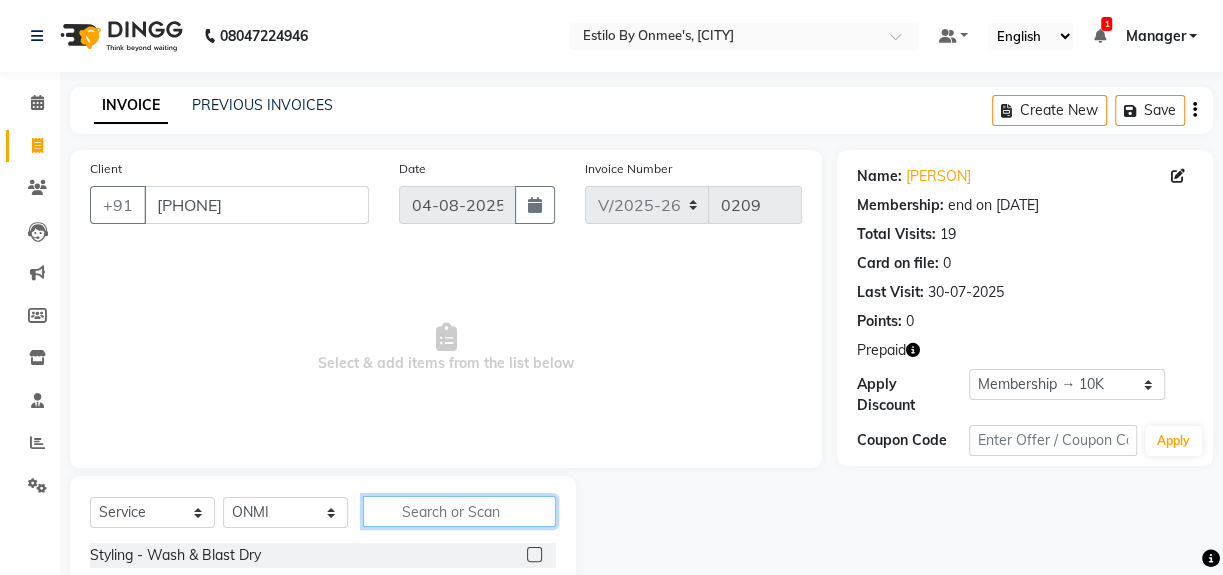 click 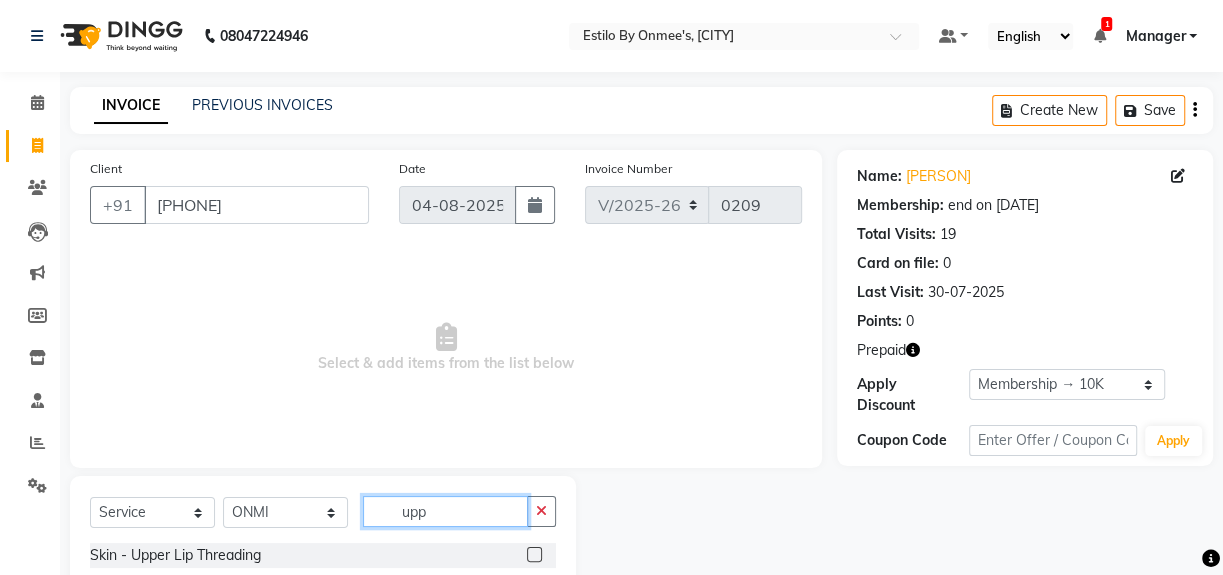 type on "upp" 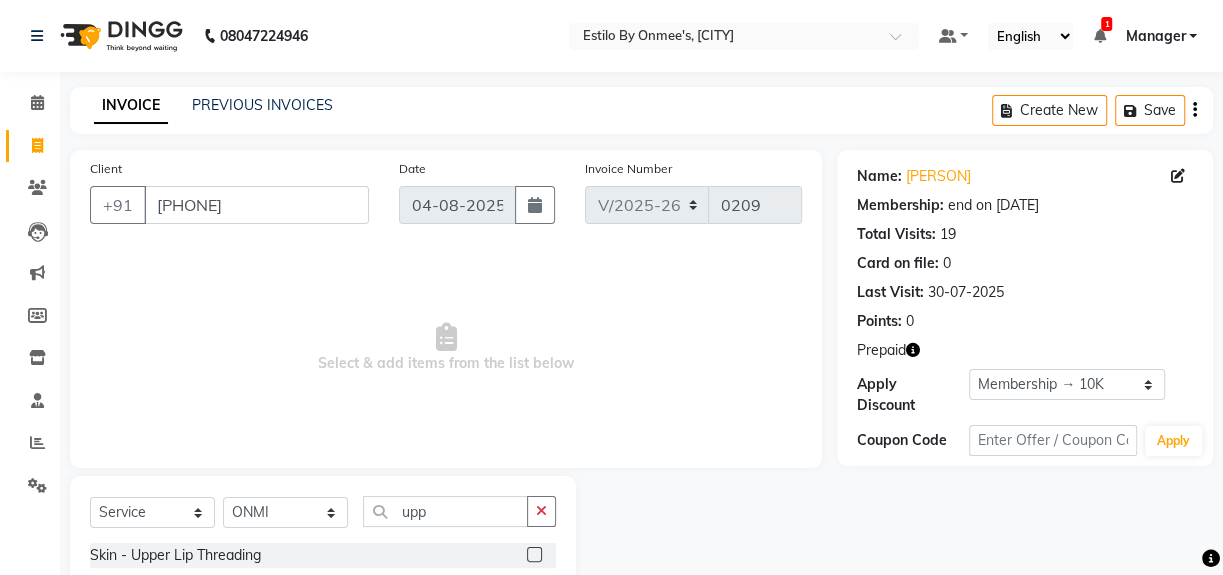 click 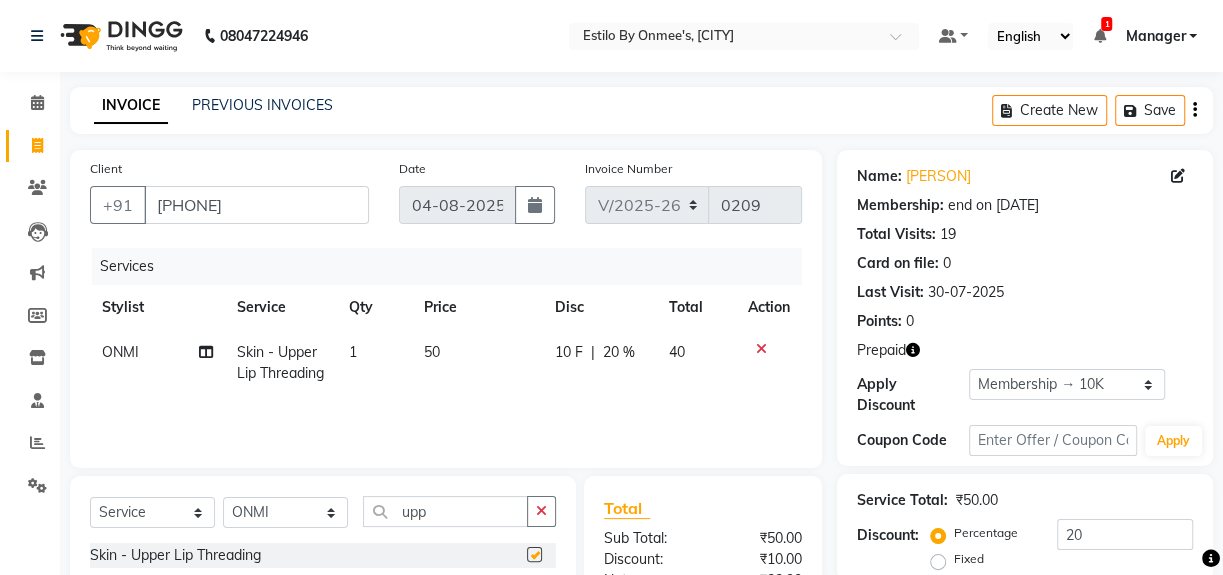 checkbox on "false" 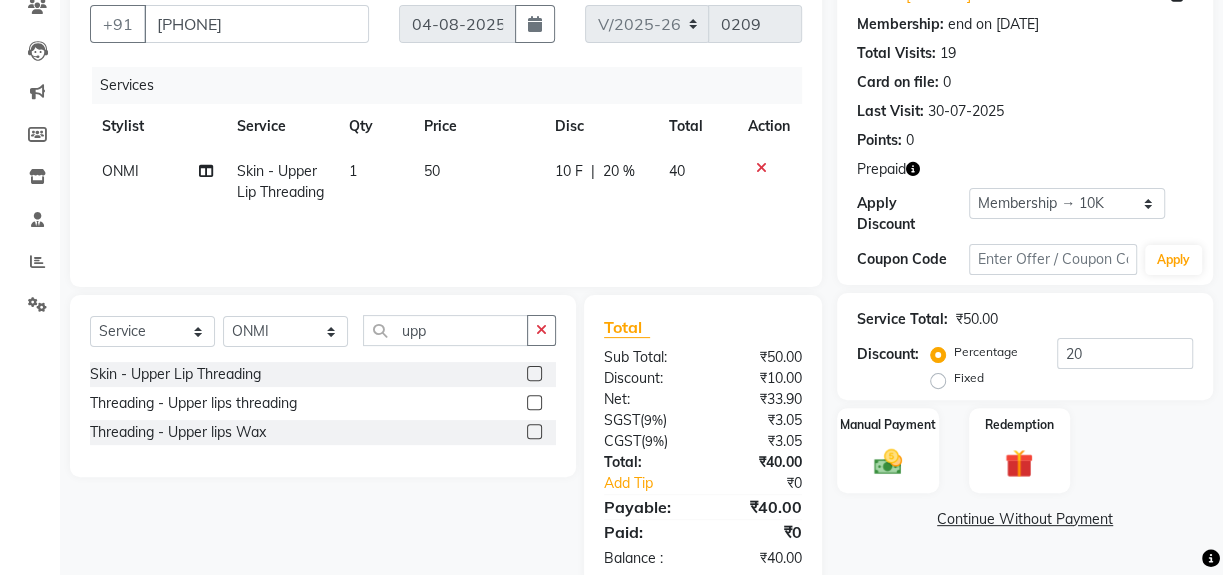scroll, scrollTop: 225, scrollLeft: 0, axis: vertical 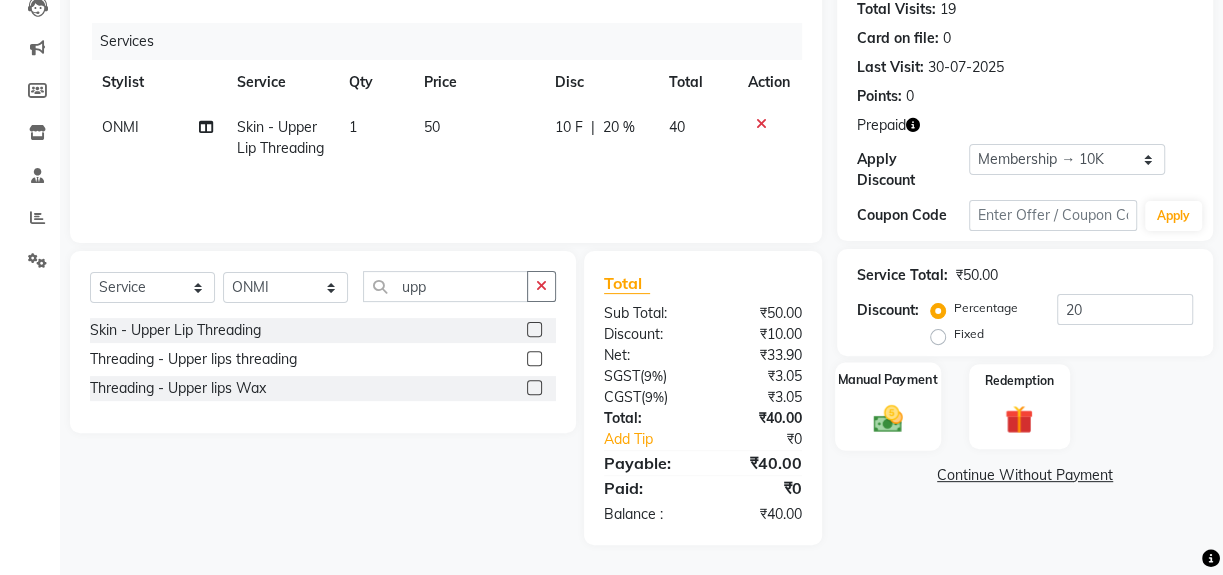 click on "Manual Payment" 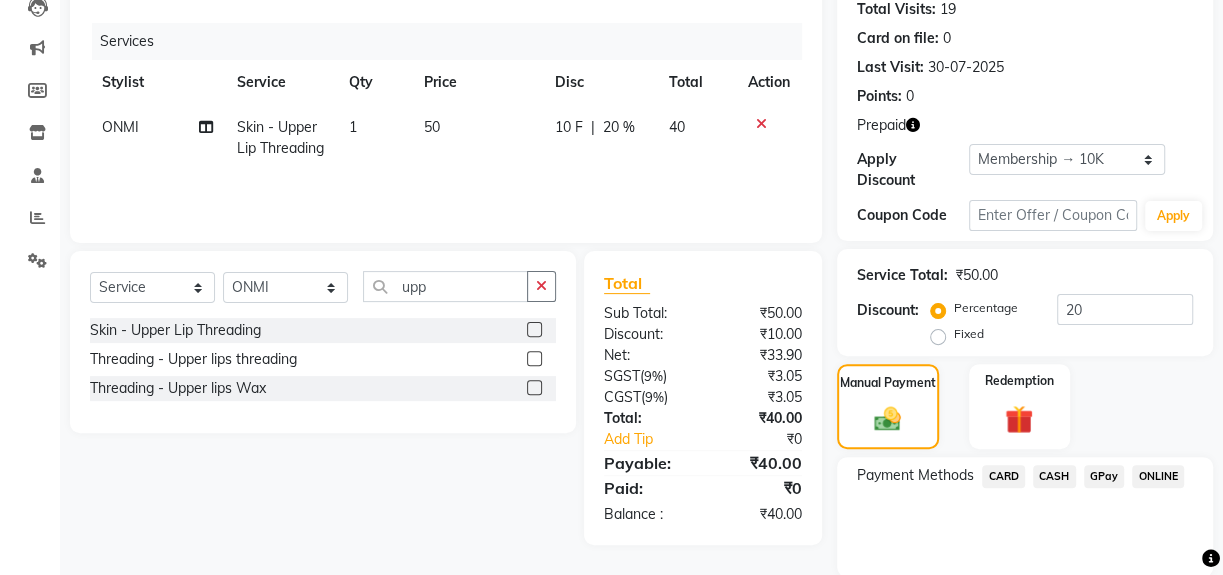 click on "GPay" 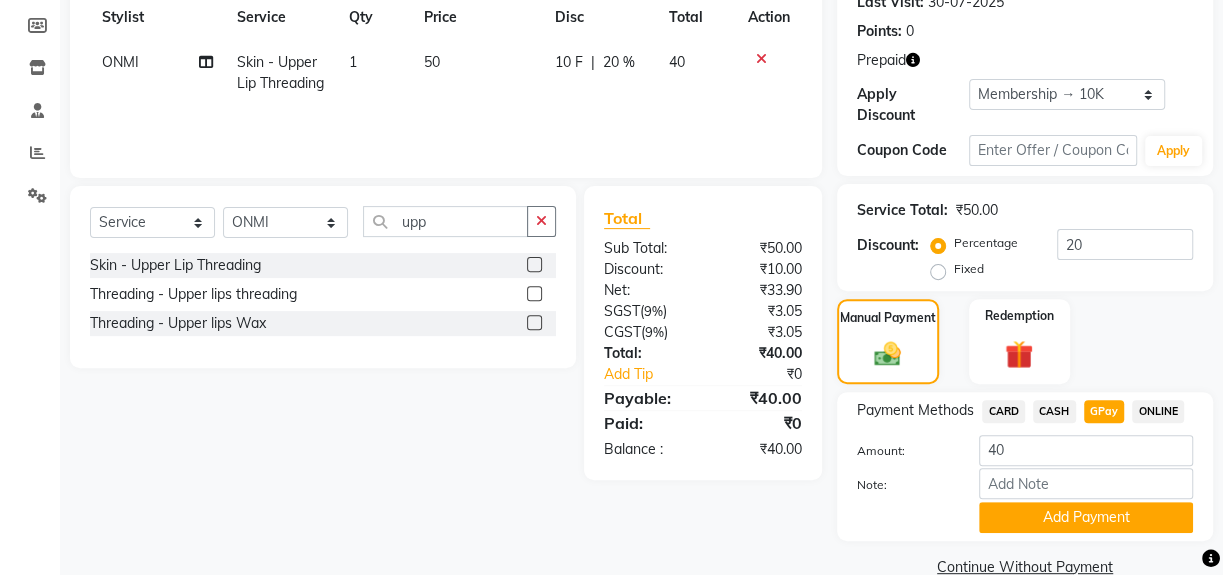 scroll, scrollTop: 326, scrollLeft: 0, axis: vertical 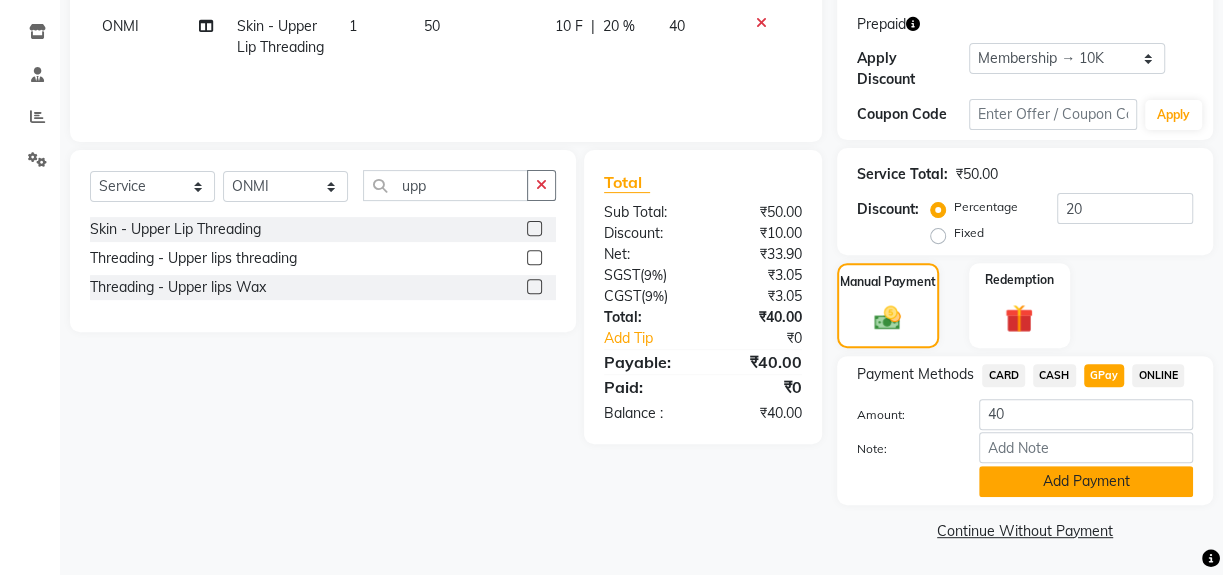 click on "Add Payment" 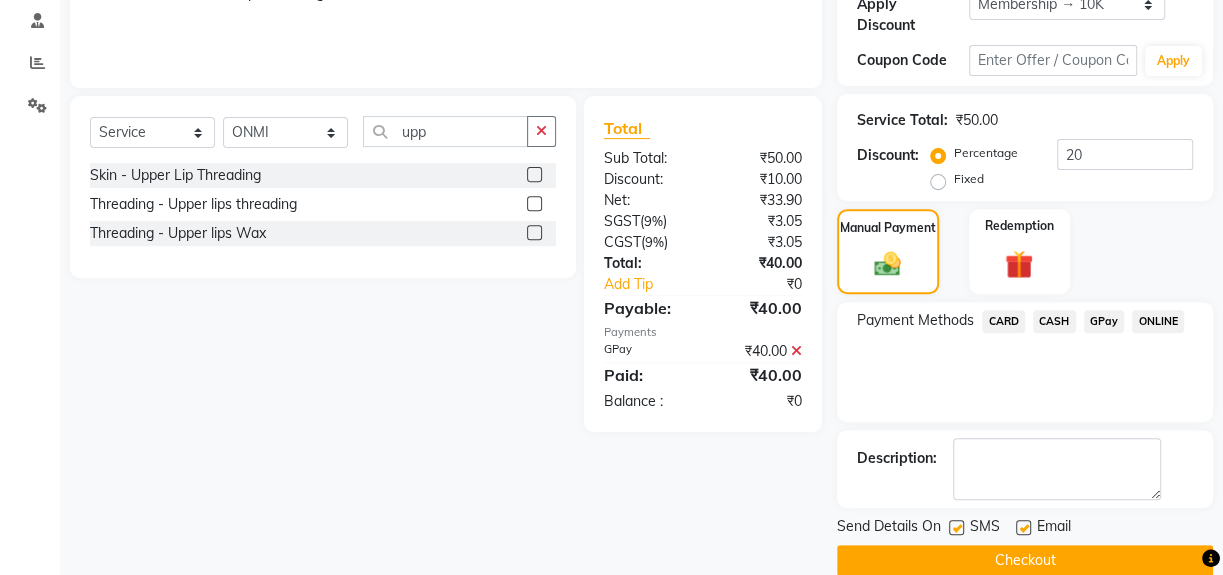 scroll, scrollTop: 410, scrollLeft: 0, axis: vertical 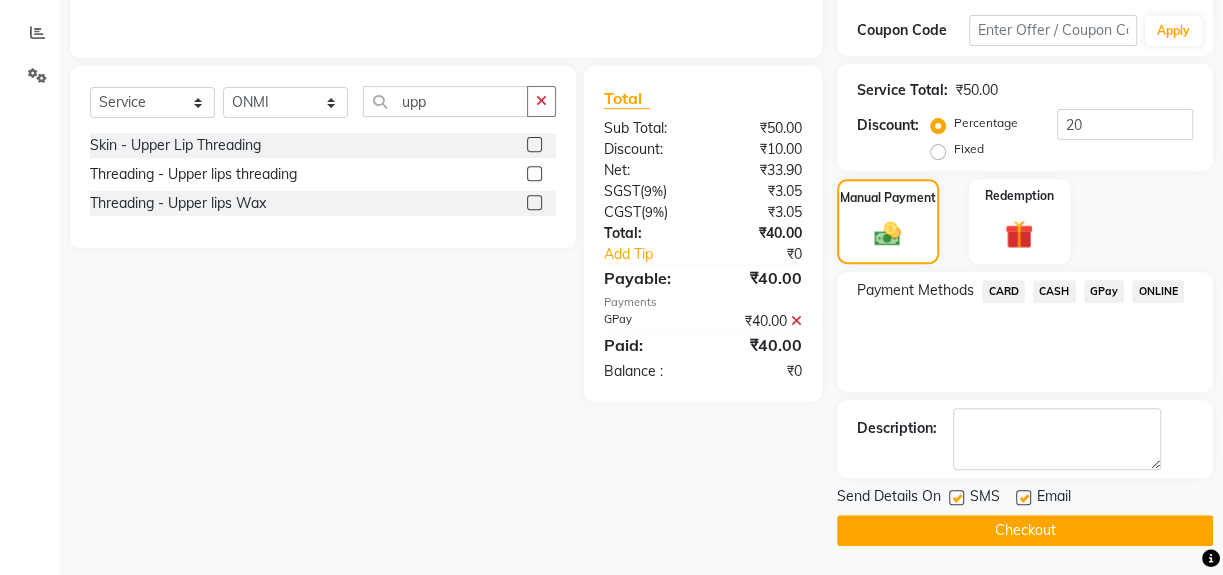 click on "Checkout" 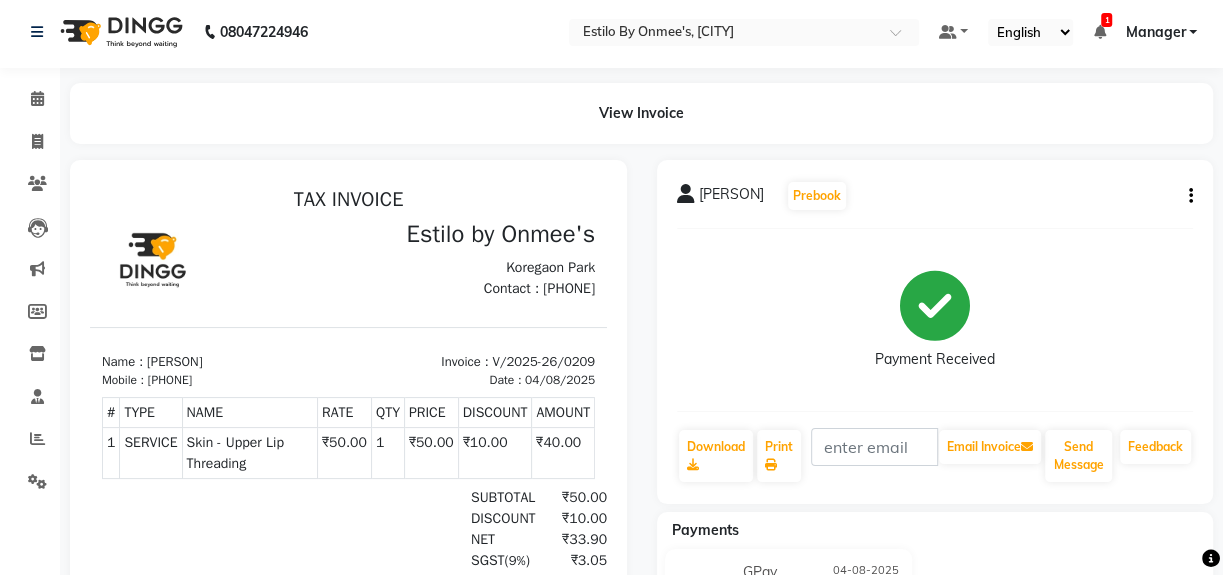 scroll, scrollTop: 0, scrollLeft: 0, axis: both 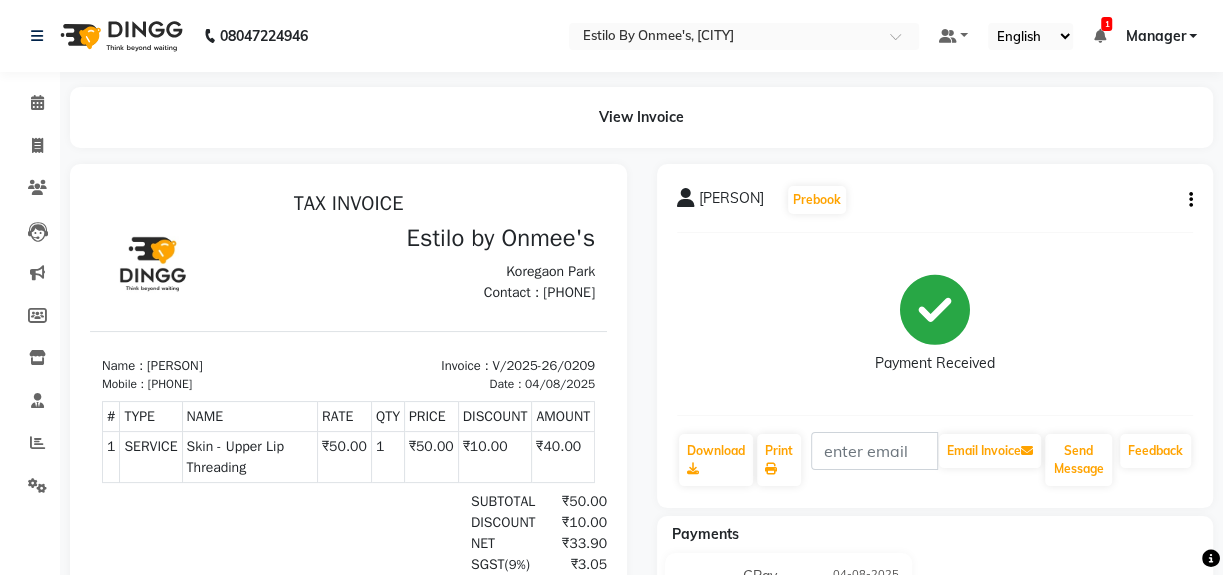 select on "service" 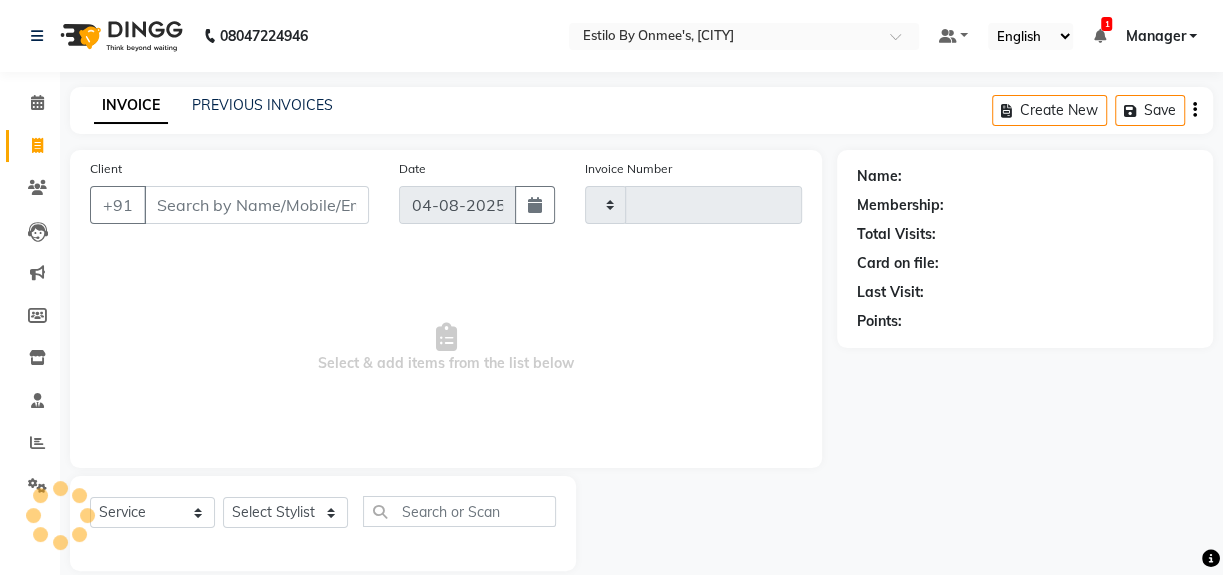scroll, scrollTop: 26, scrollLeft: 0, axis: vertical 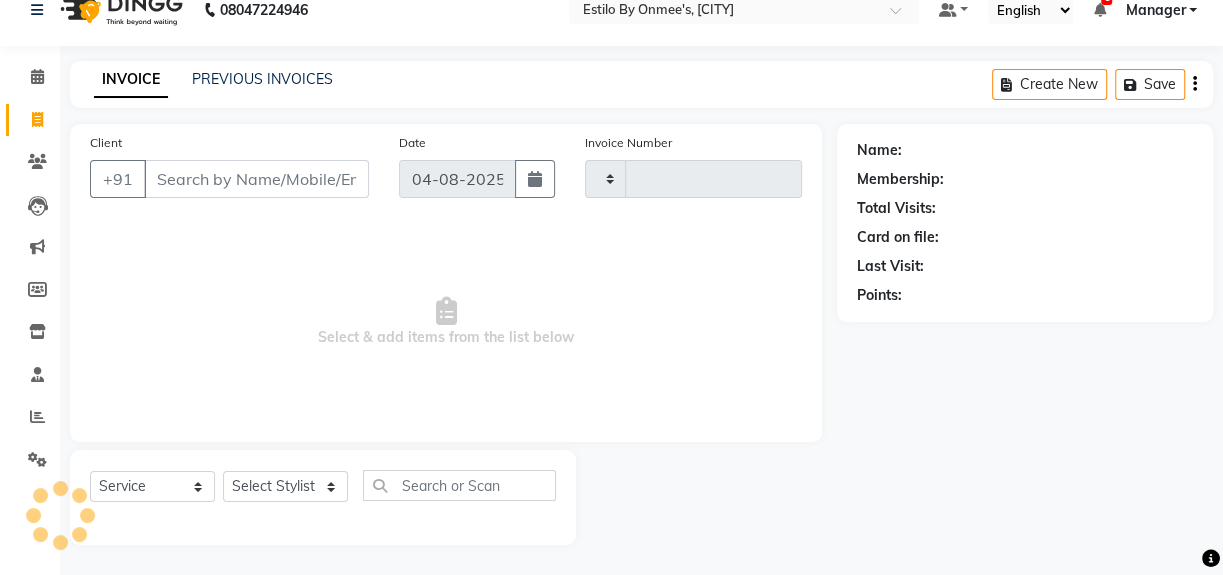 type on "0210" 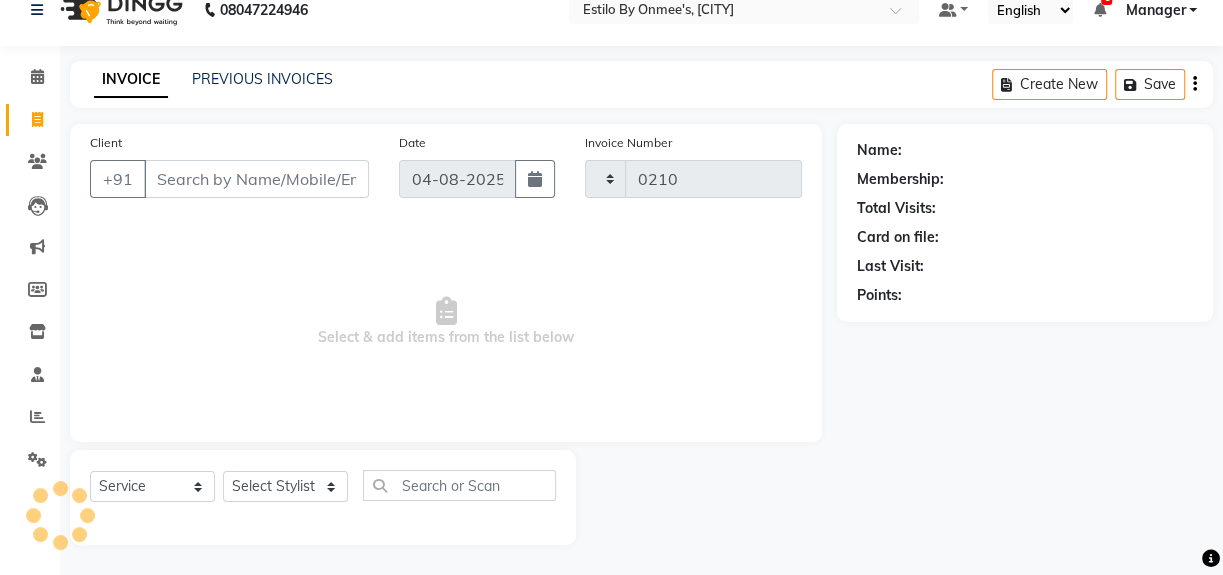 select on "8275" 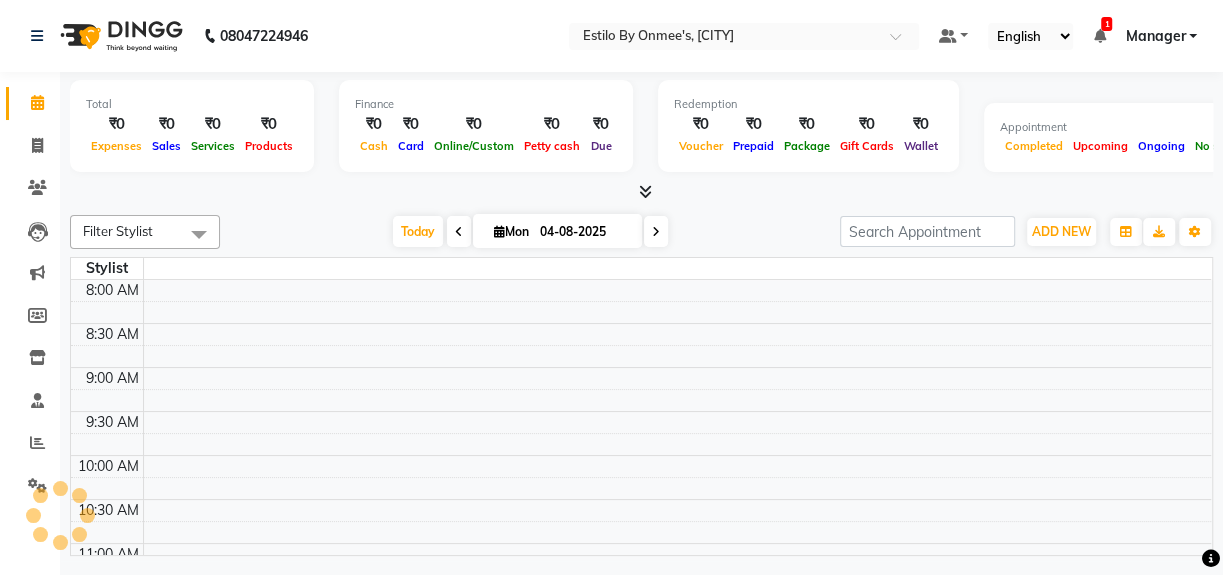 scroll, scrollTop: 0, scrollLeft: 0, axis: both 